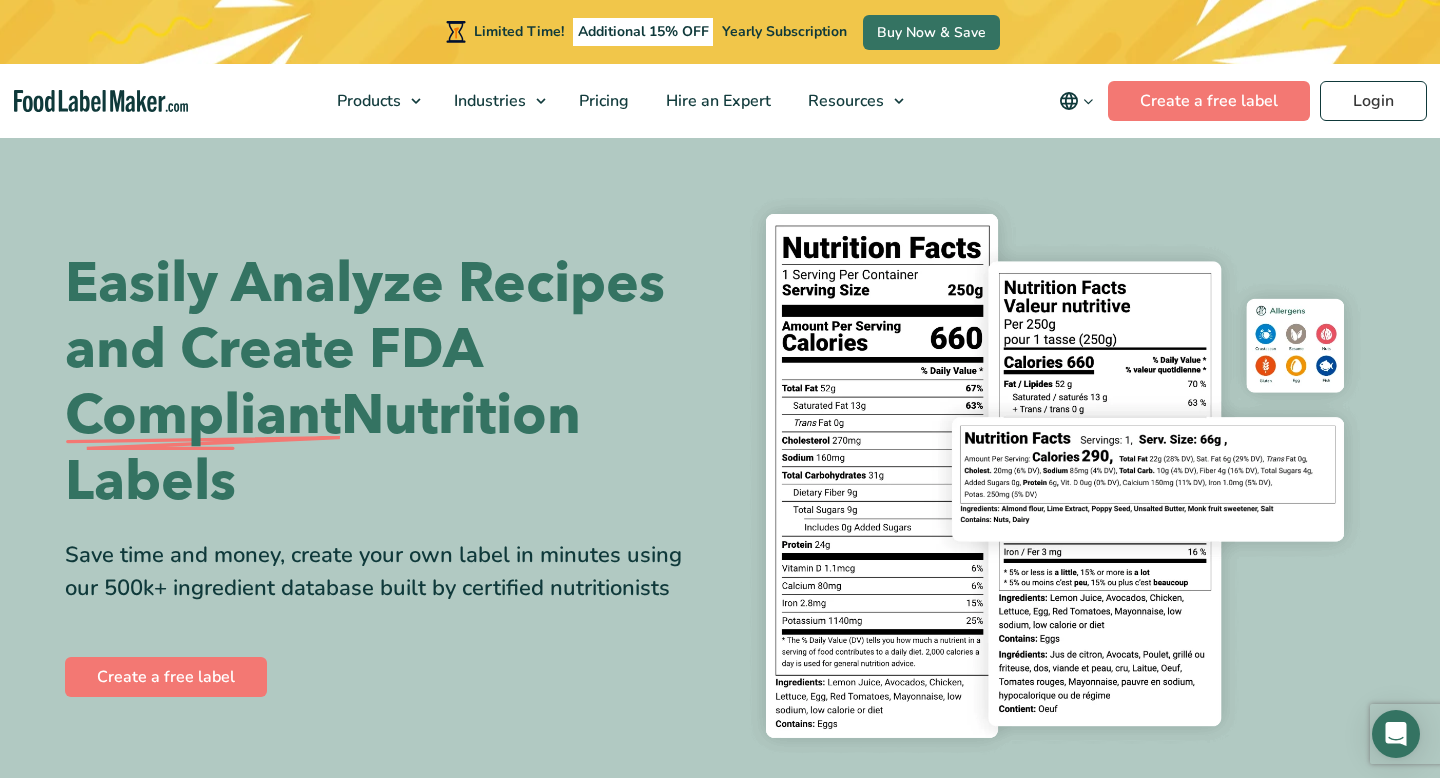 scroll, scrollTop: 0, scrollLeft: 0, axis: both 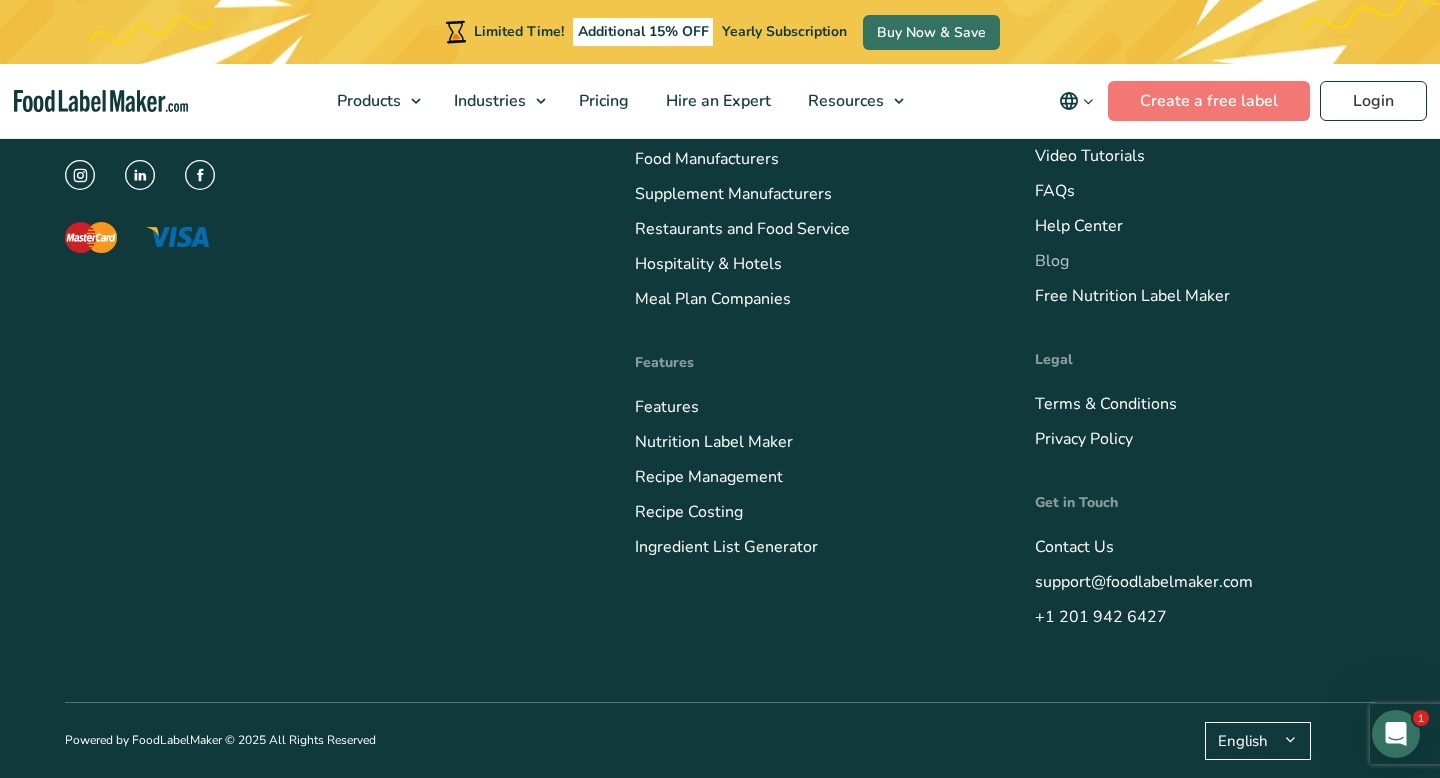 click on "Blog" at bounding box center [1052, 261] 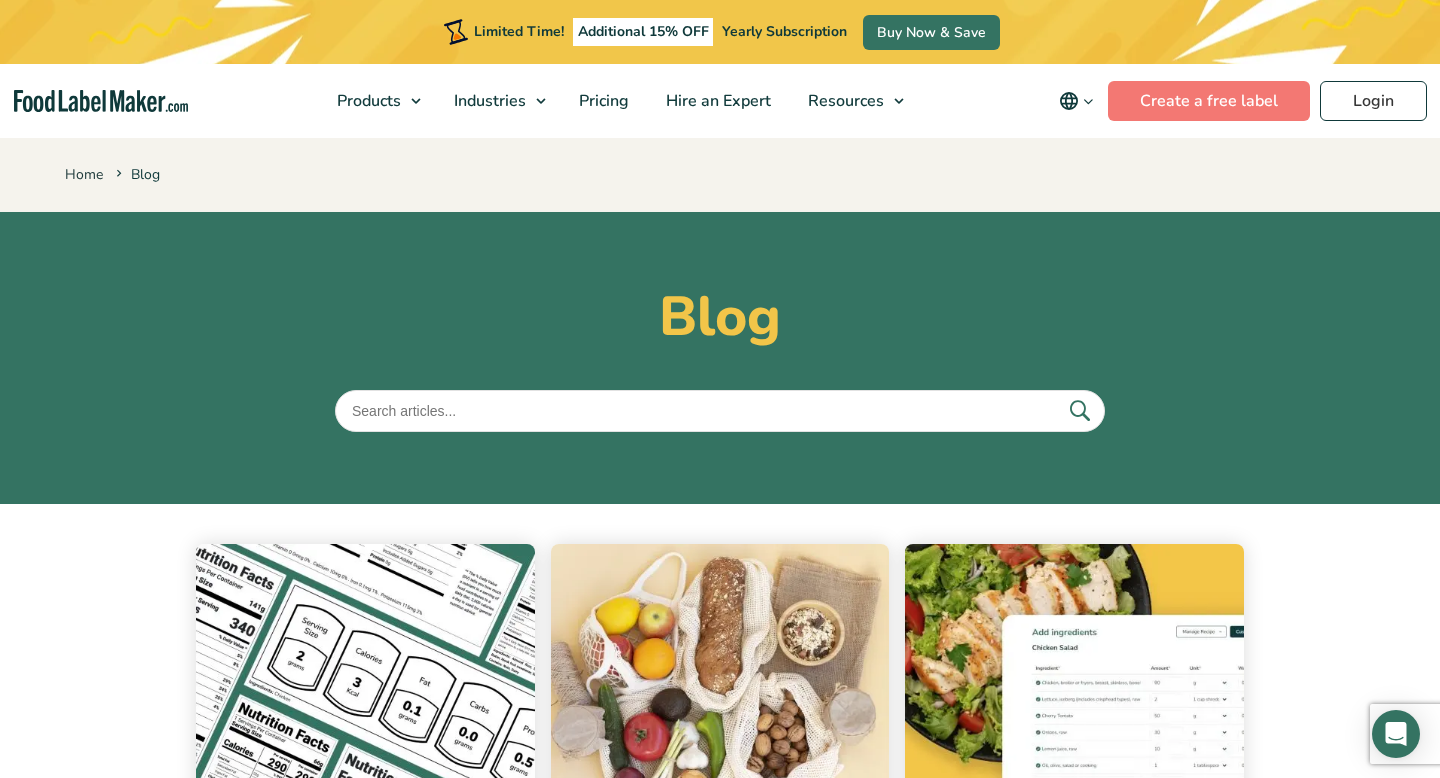 scroll, scrollTop: 75, scrollLeft: 0, axis: vertical 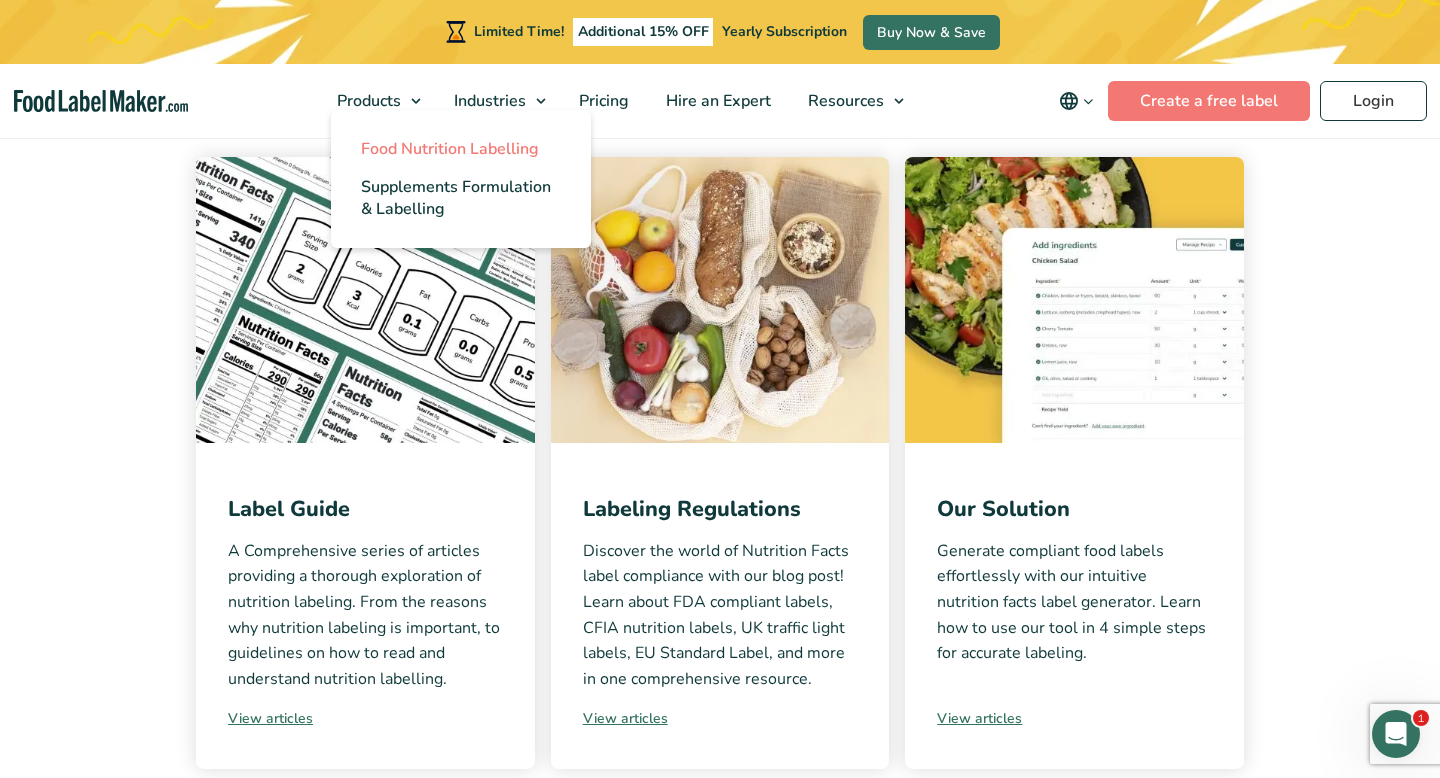 click on "Food Nutrition Labelling" at bounding box center (450, 149) 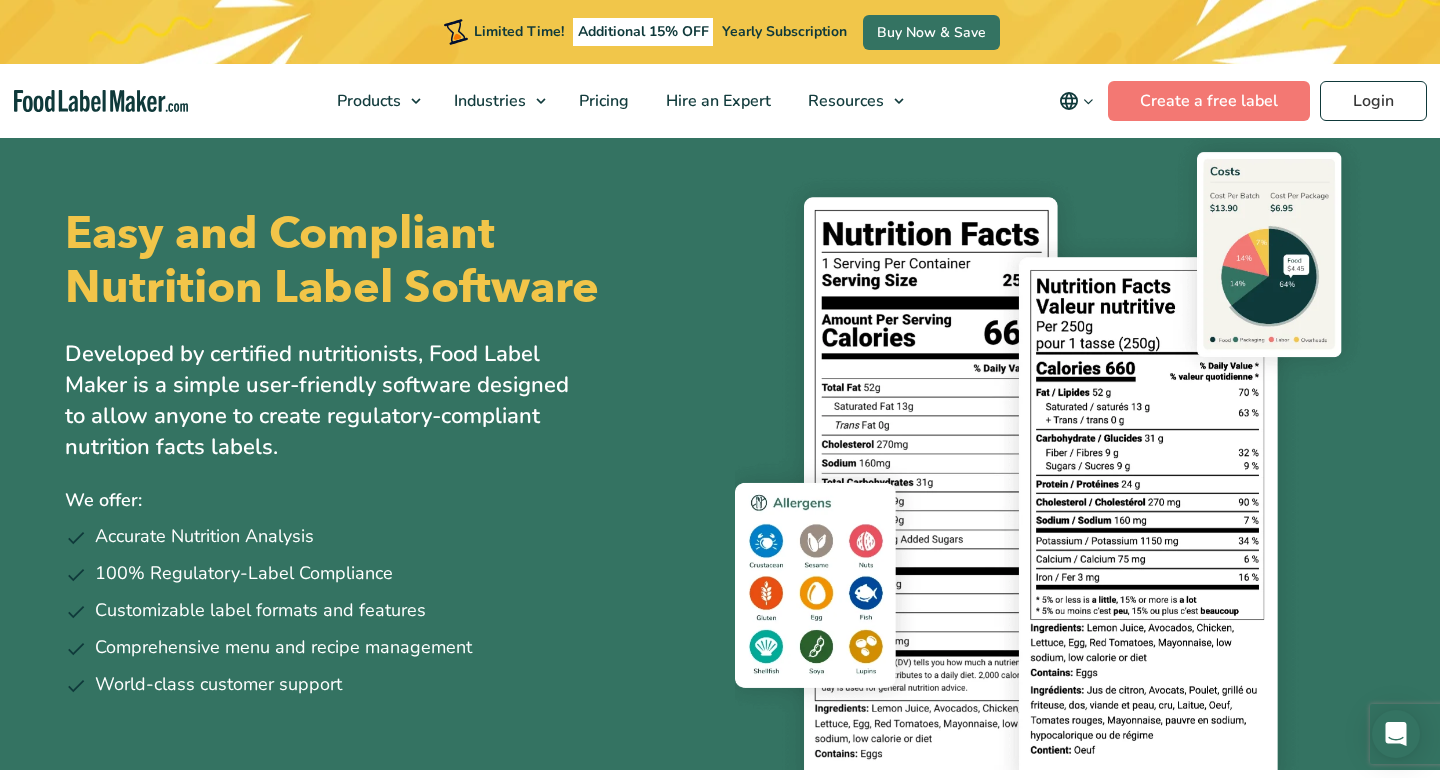 scroll, scrollTop: 0, scrollLeft: 0, axis: both 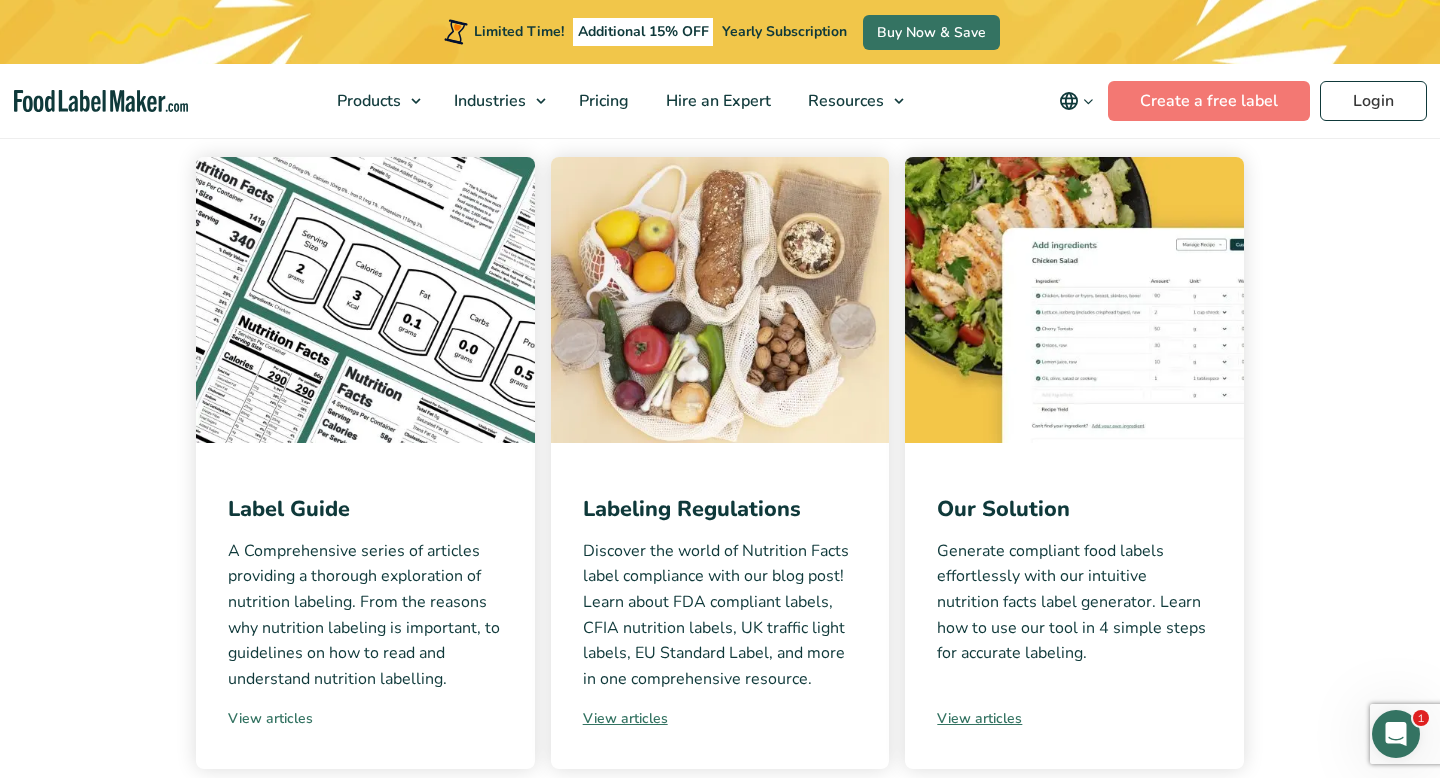 click on "View articles" at bounding box center (365, 718) 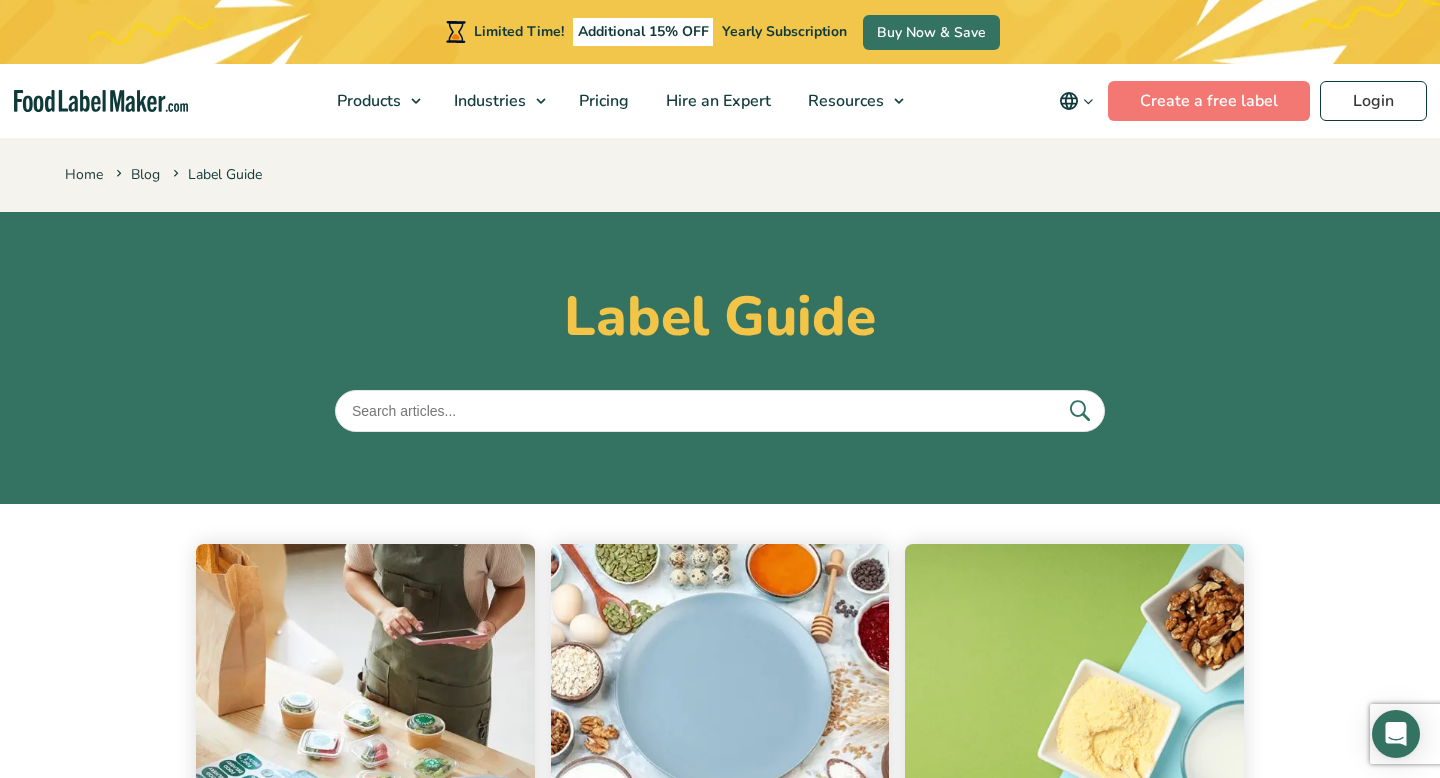 scroll, scrollTop: 109, scrollLeft: 0, axis: vertical 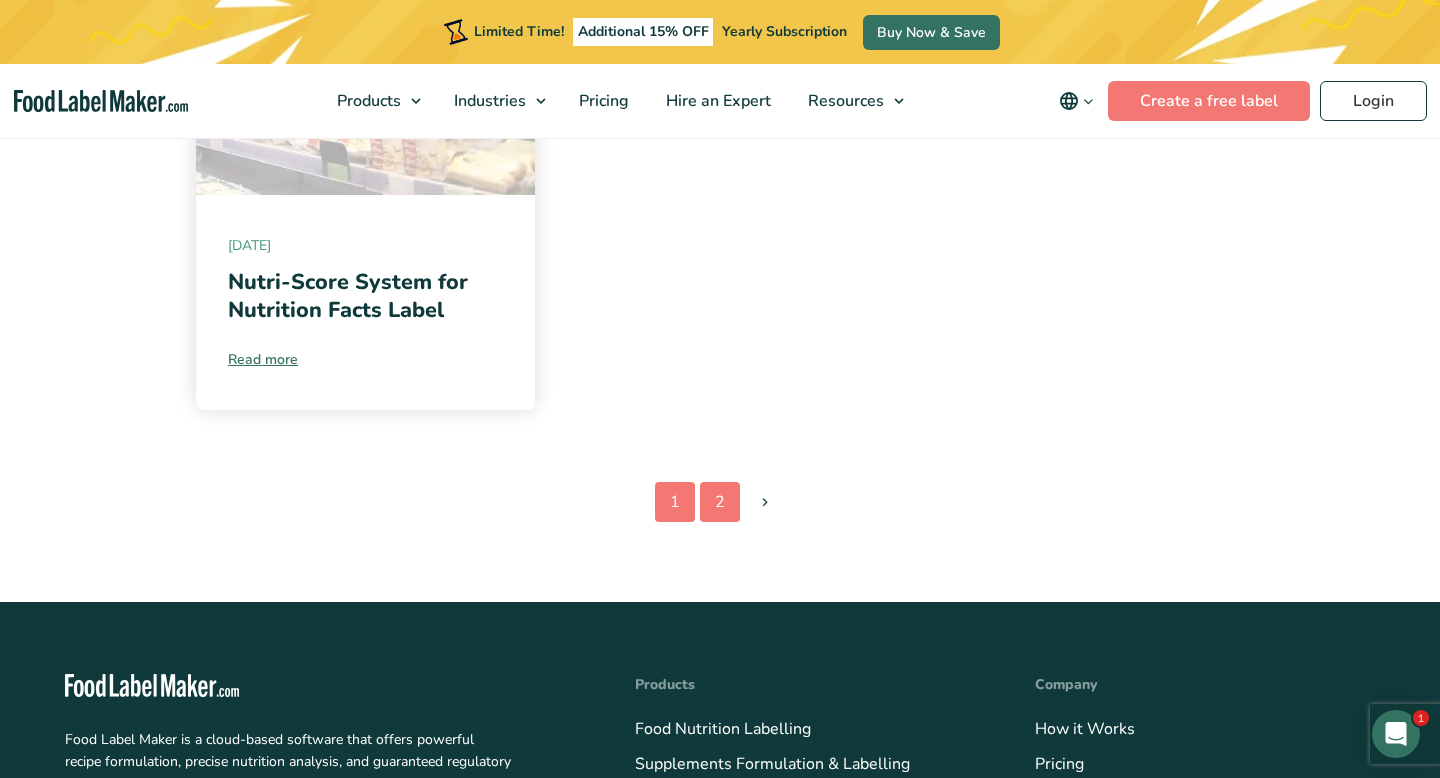 click on "2" at bounding box center [720, 502] 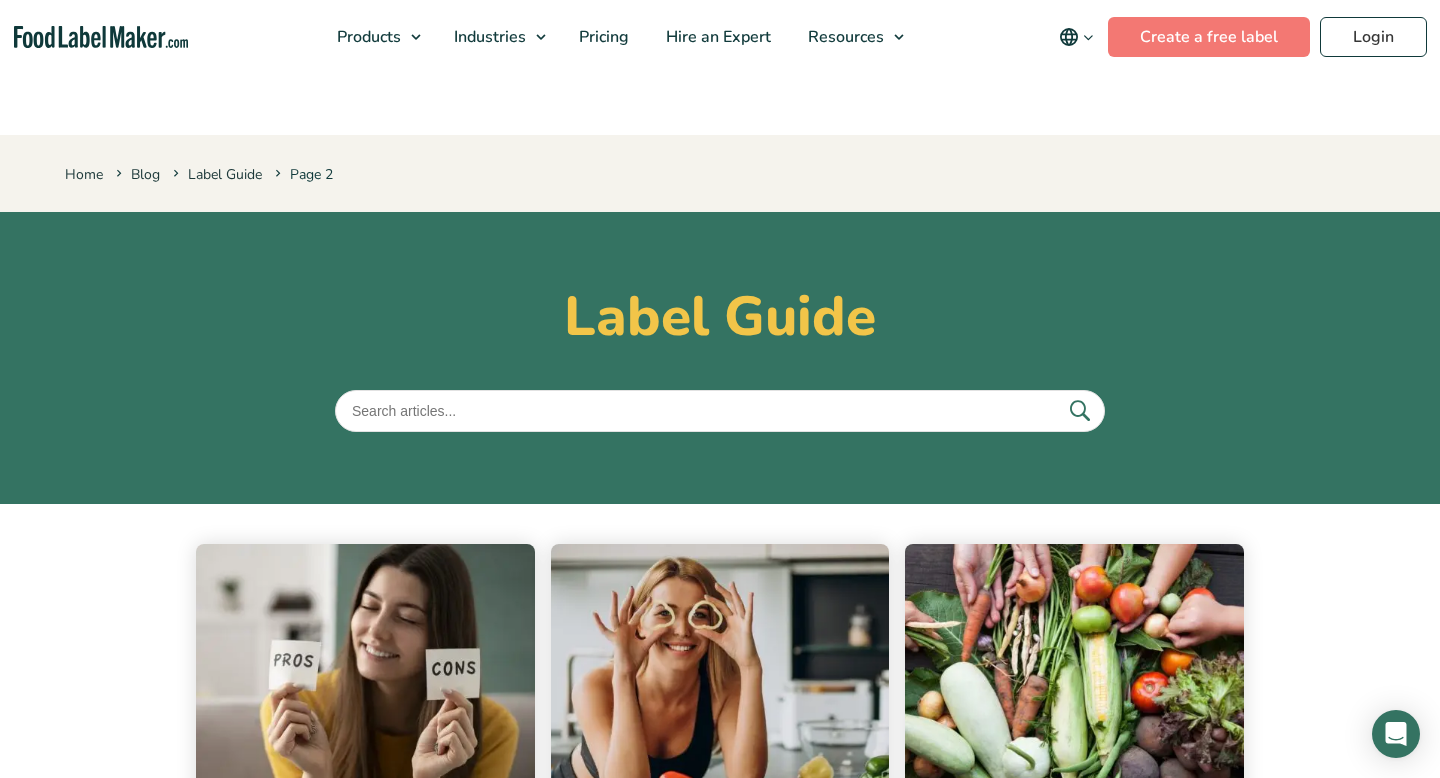 scroll, scrollTop: 0, scrollLeft: 0, axis: both 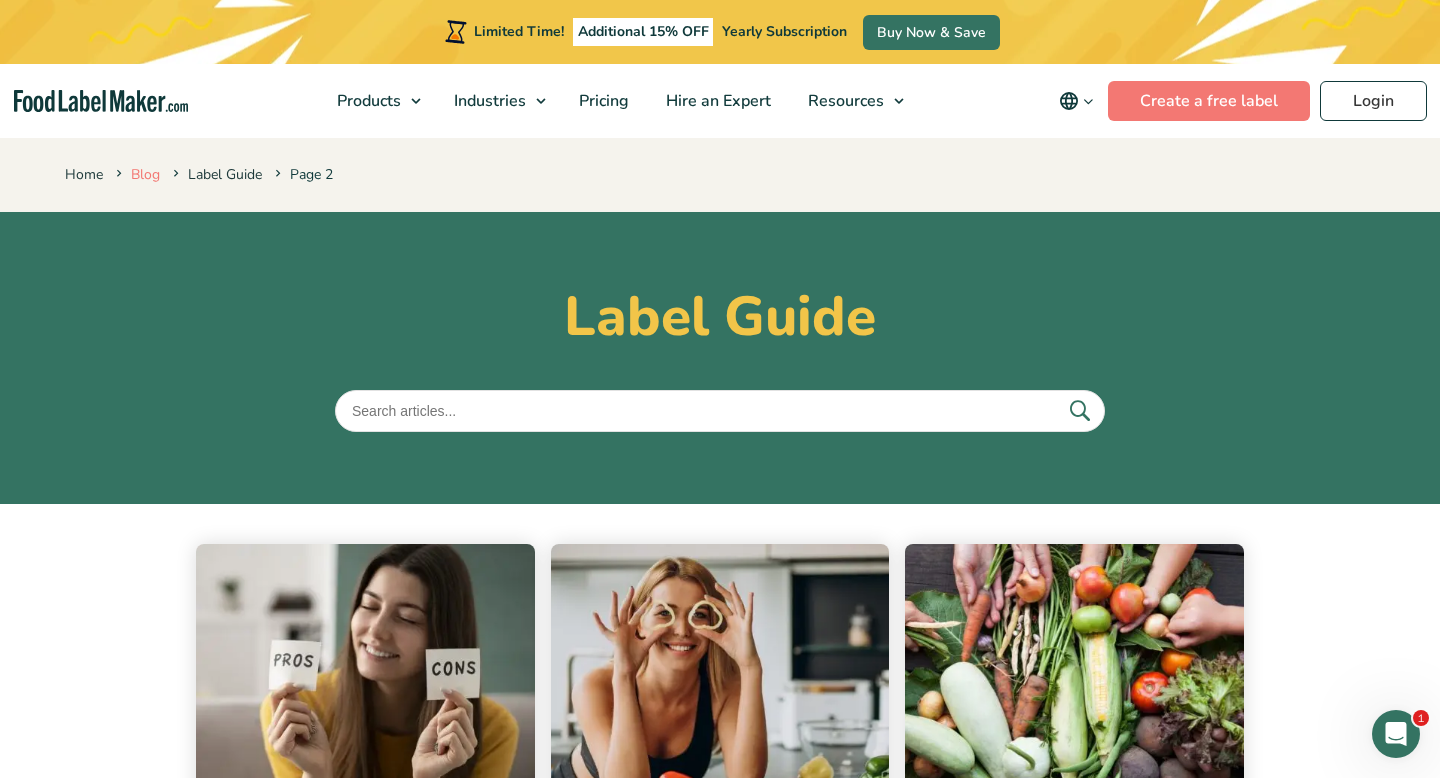 click on "Blog" at bounding box center [145, 174] 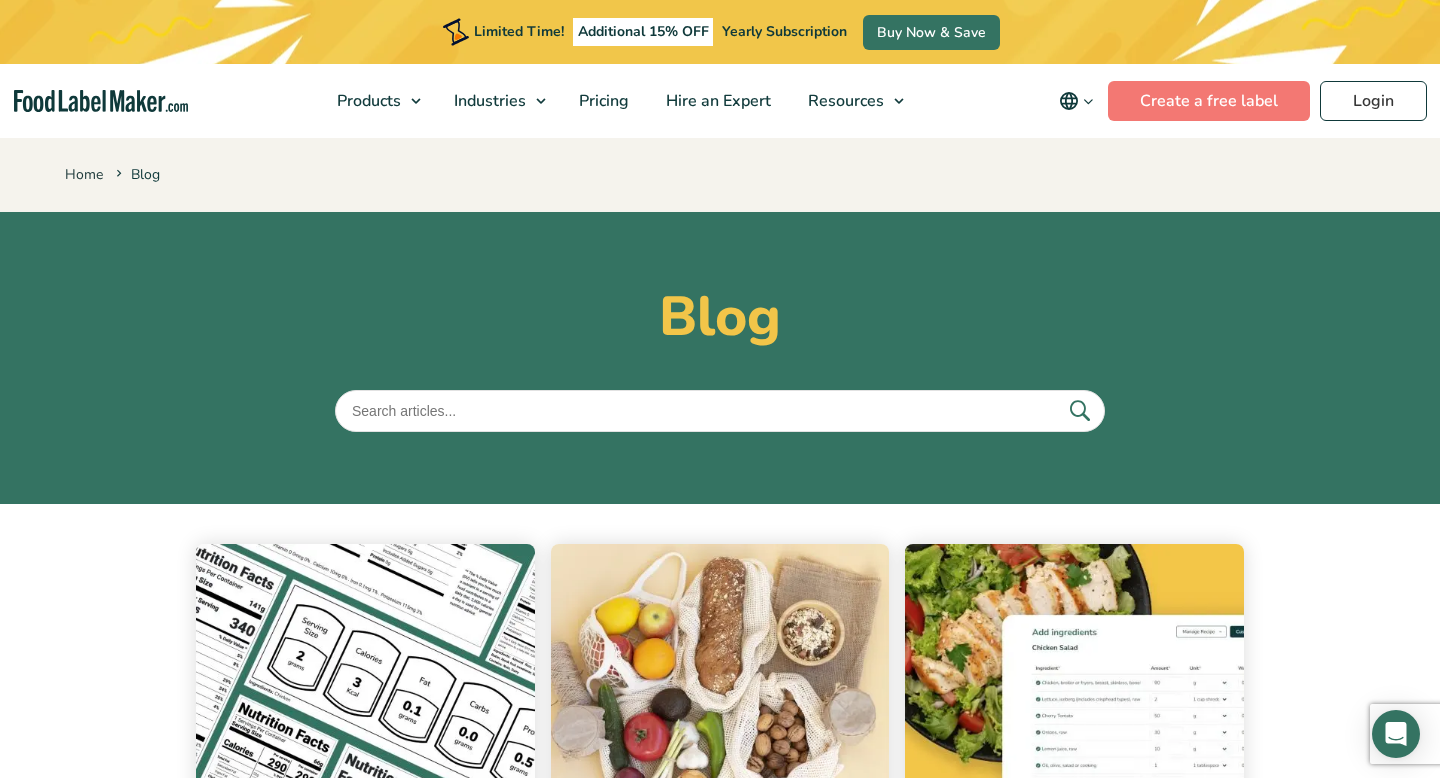 scroll, scrollTop: 0, scrollLeft: 0, axis: both 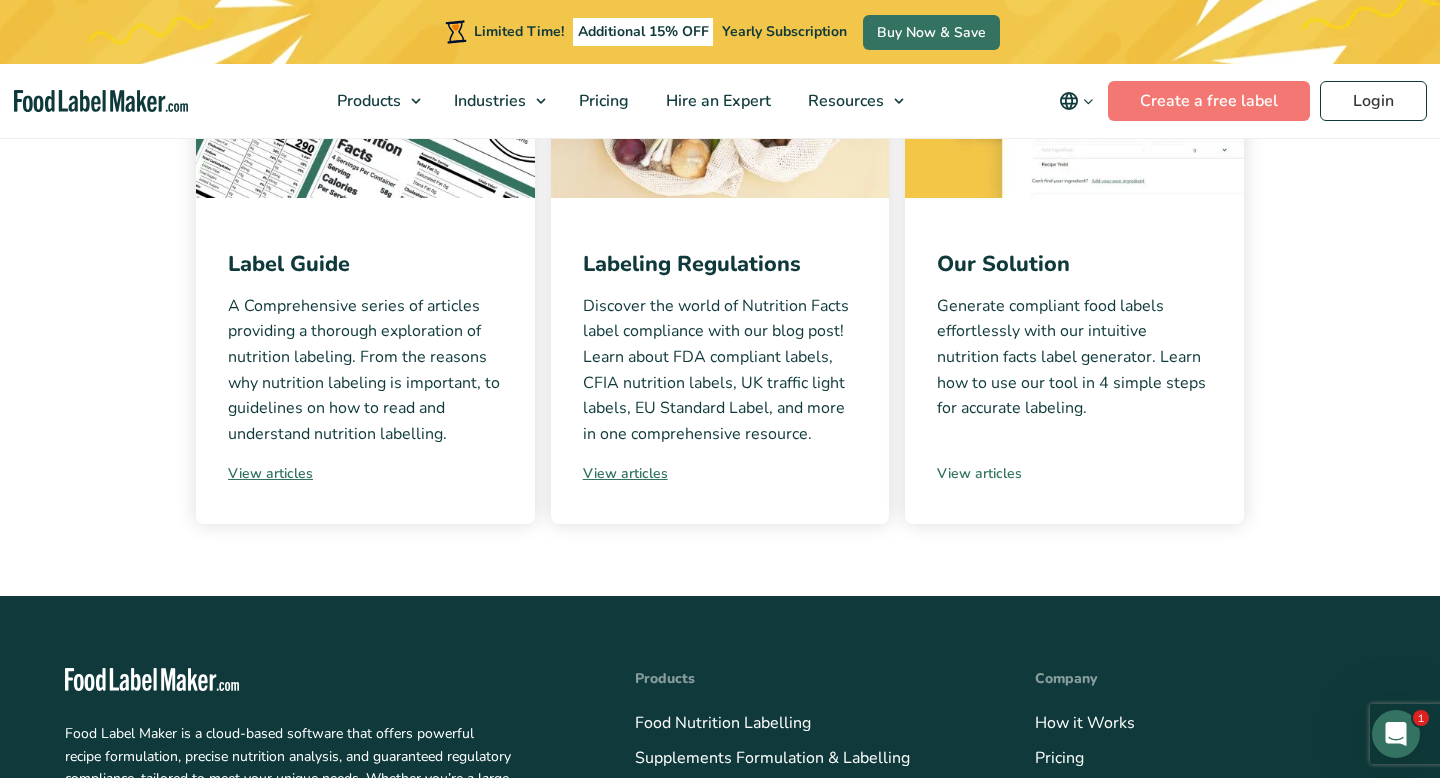 click on "View articles" at bounding box center (1074, 473) 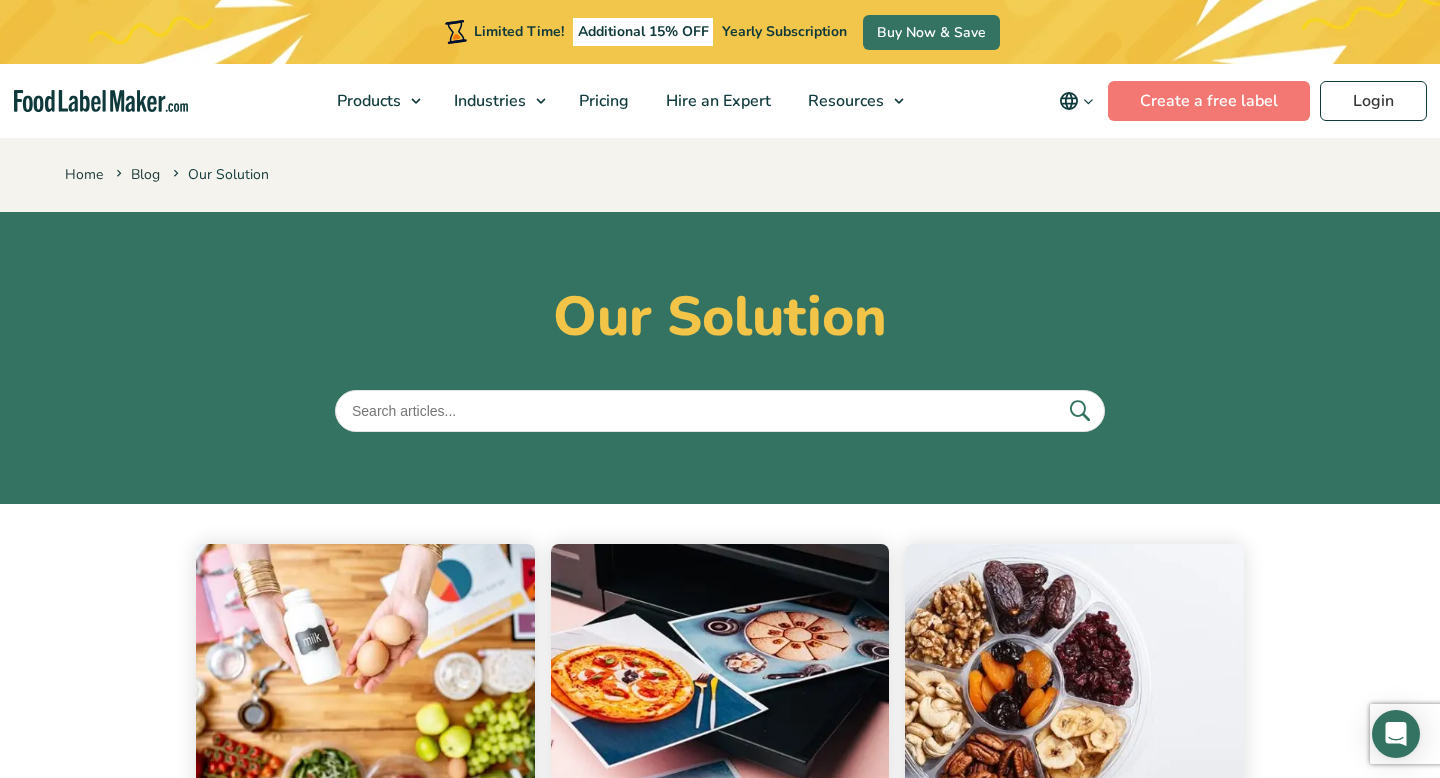 scroll, scrollTop: 188, scrollLeft: 0, axis: vertical 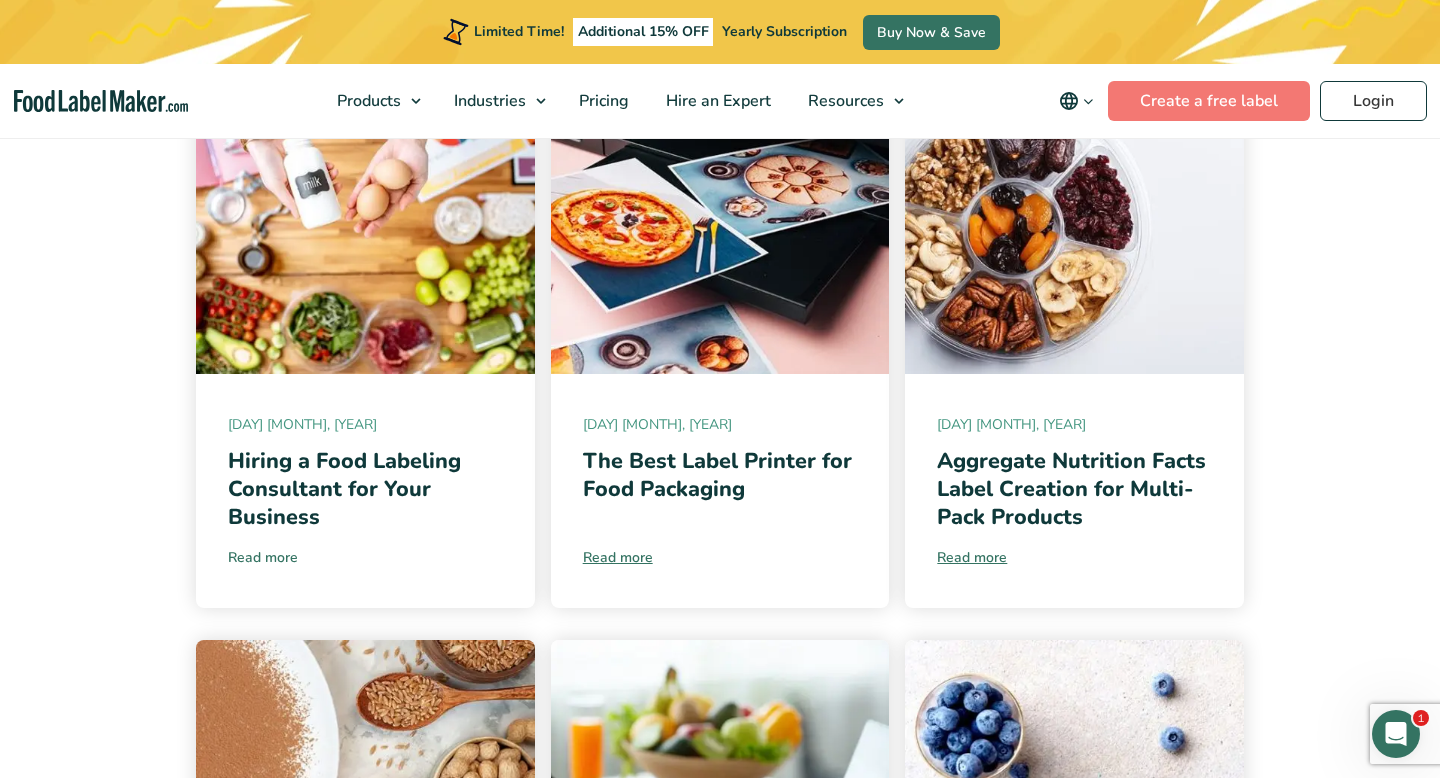 click on "Read more" at bounding box center [365, 557] 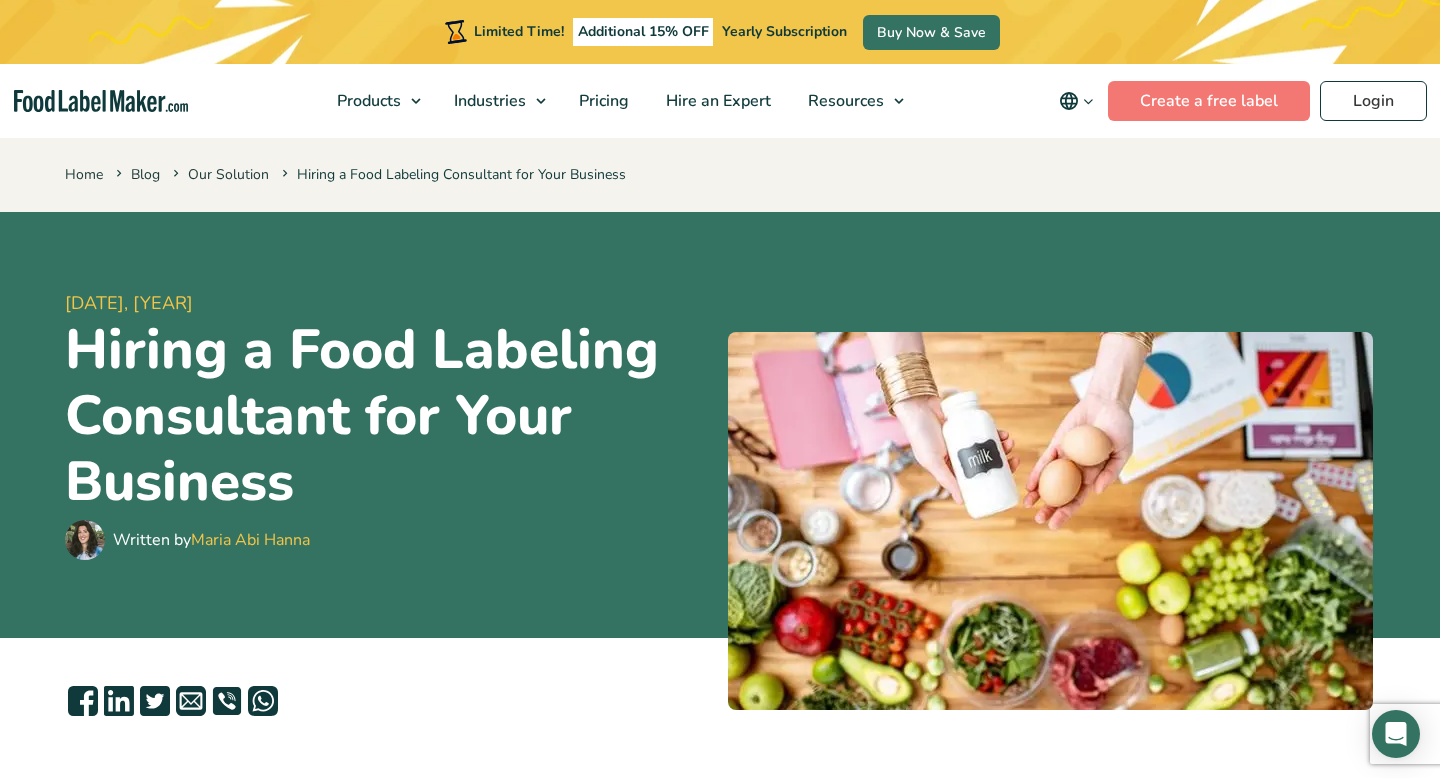 scroll, scrollTop: 0, scrollLeft: 0, axis: both 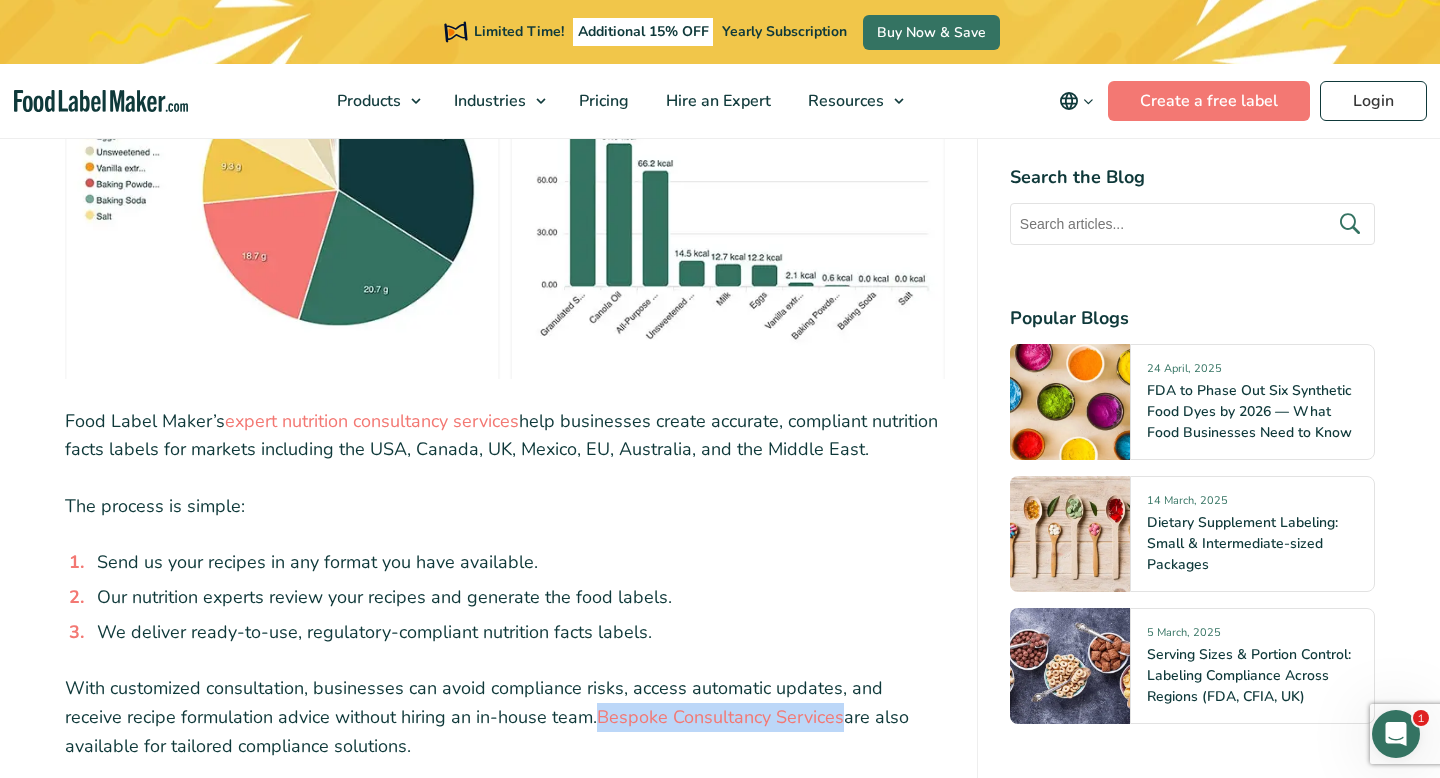 click on "Our nutrition experts review your recipes and generate the food labels." at bounding box center (517, 597) 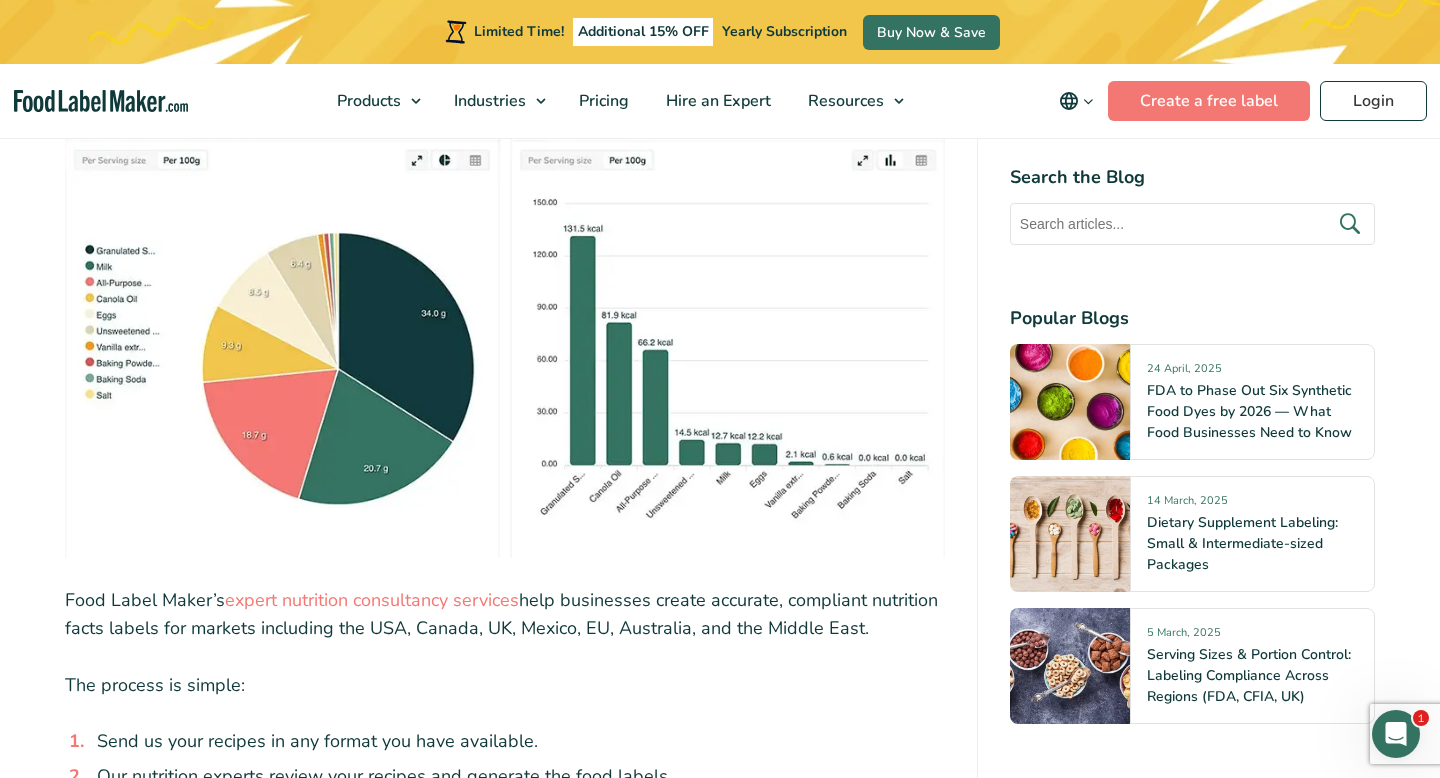 scroll, scrollTop: 5639, scrollLeft: 0, axis: vertical 